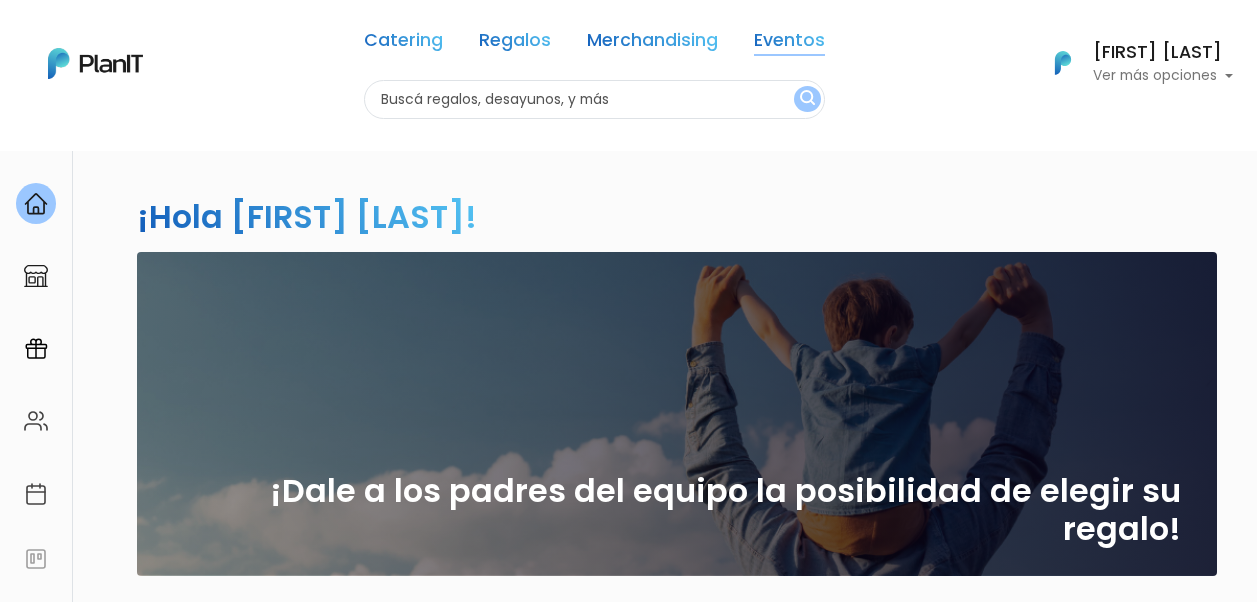 scroll, scrollTop: 0, scrollLeft: 0, axis: both 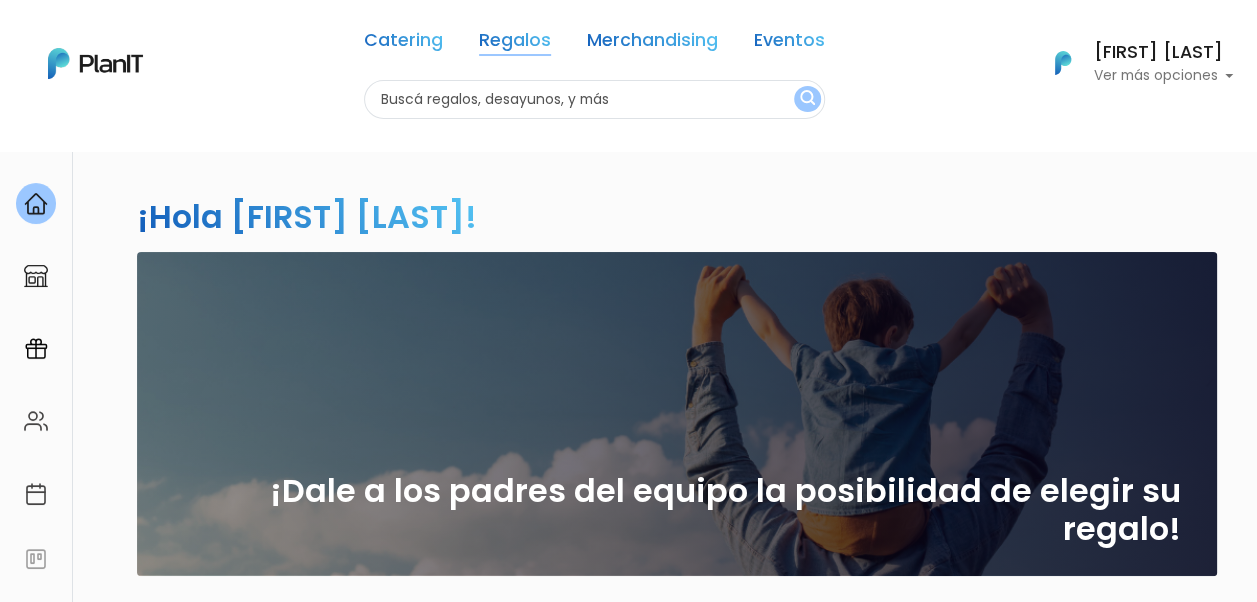 click on "Regalos" at bounding box center (515, 44) 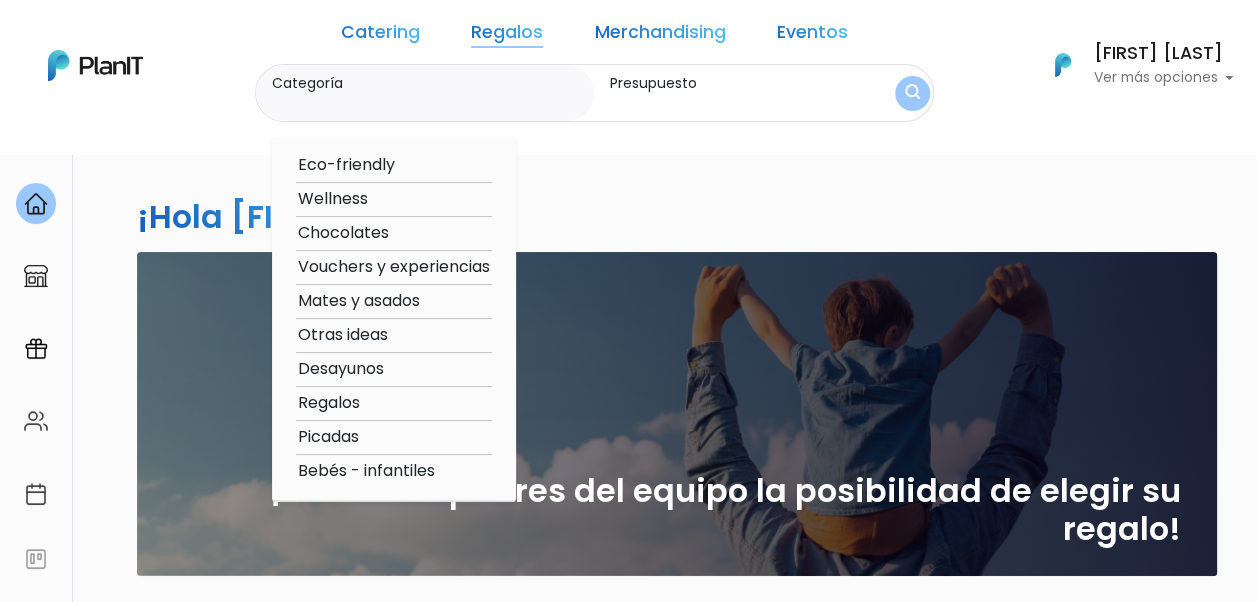 click on "Otras ideas" at bounding box center [394, 335] 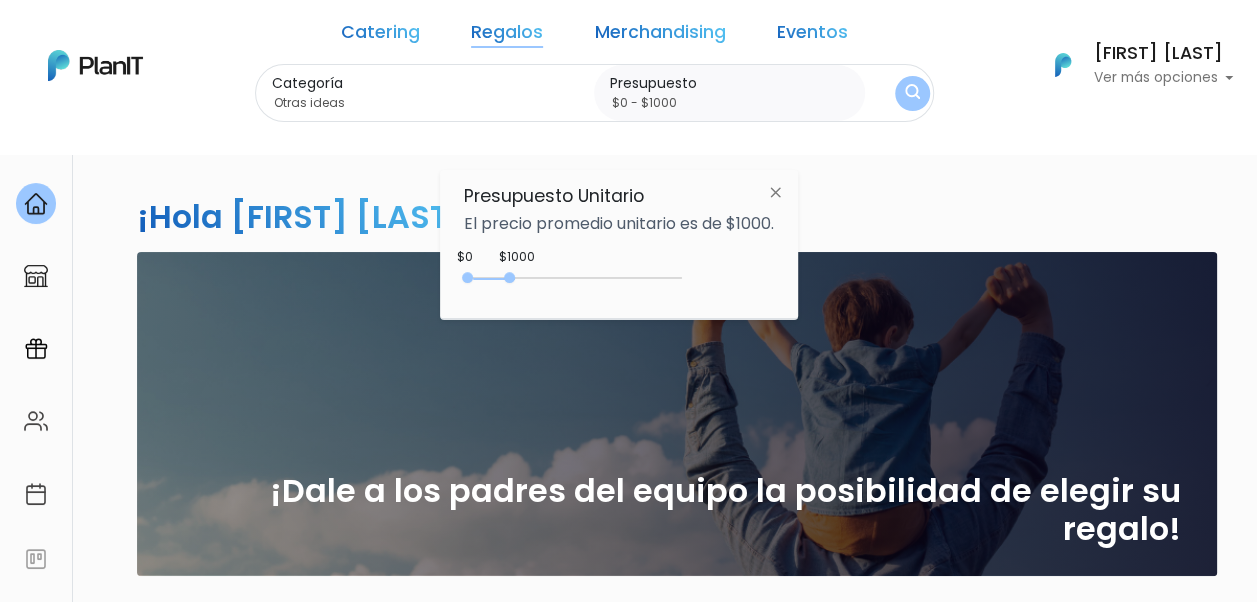 click at bounding box center (775, 192) 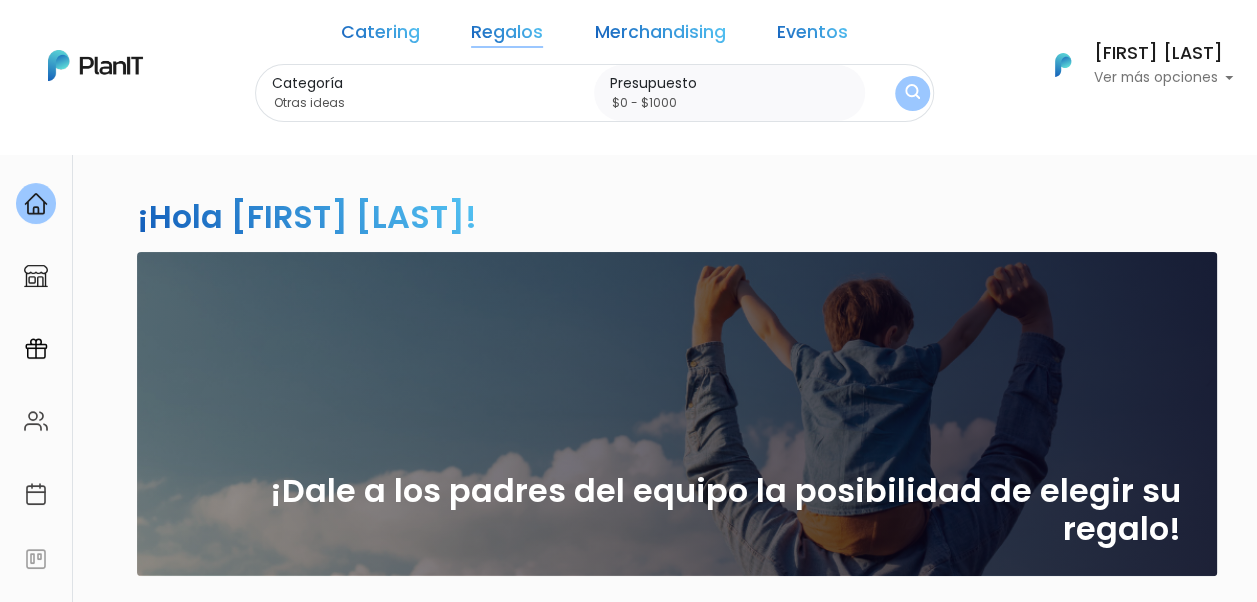 click on "Regalos" at bounding box center (507, 36) 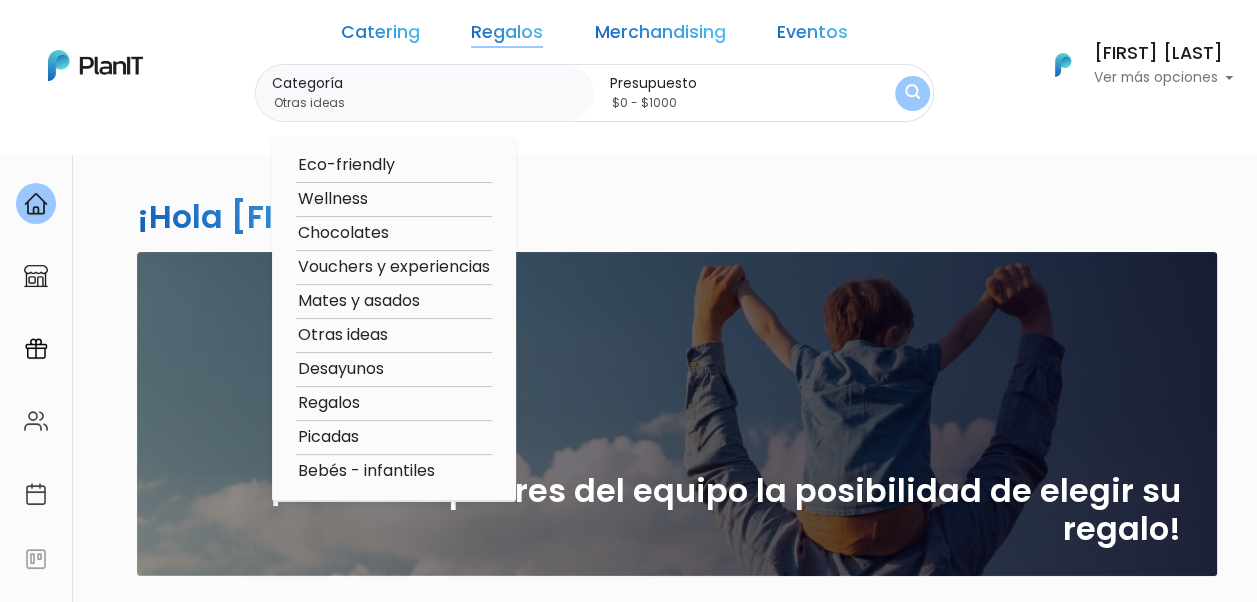 click on "Regalos" at bounding box center [394, 403] 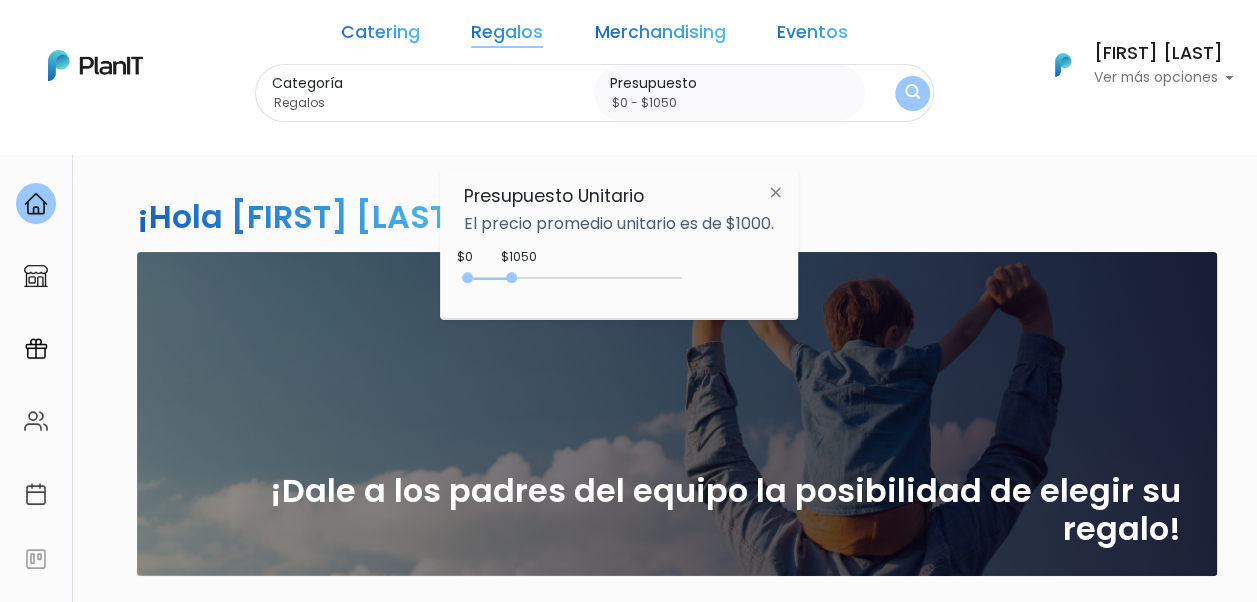 drag, startPoint x: 505, startPoint y: 278, endPoint x: 516, endPoint y: 275, distance: 11.401754 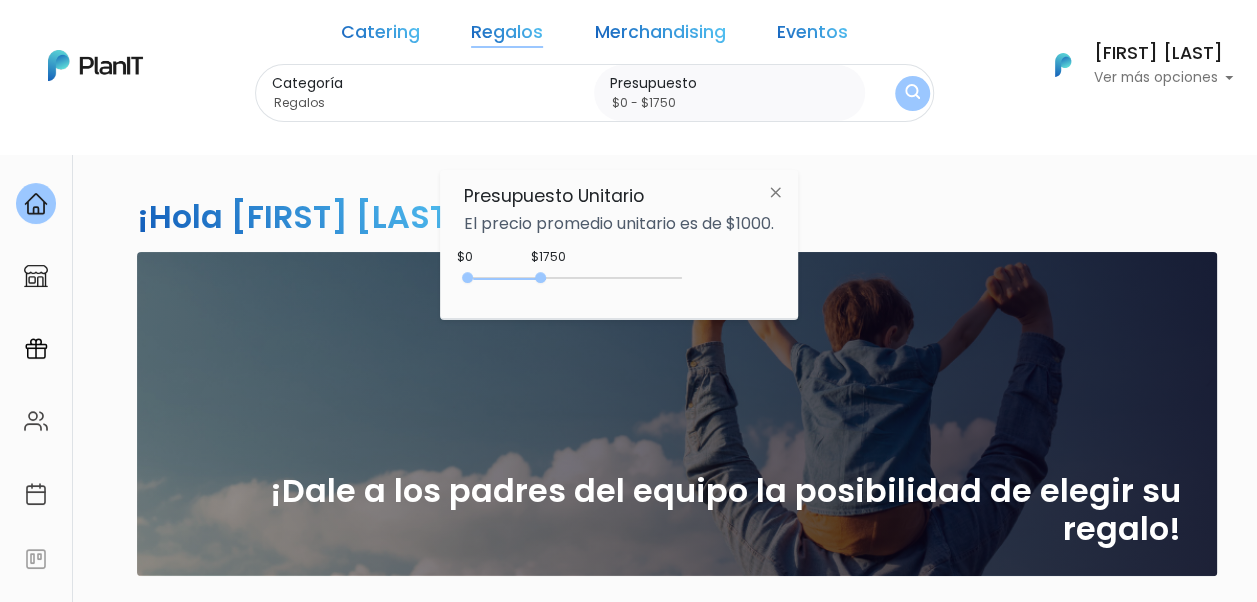 drag, startPoint x: 514, startPoint y: 278, endPoint x: 546, endPoint y: 276, distance: 32.06244 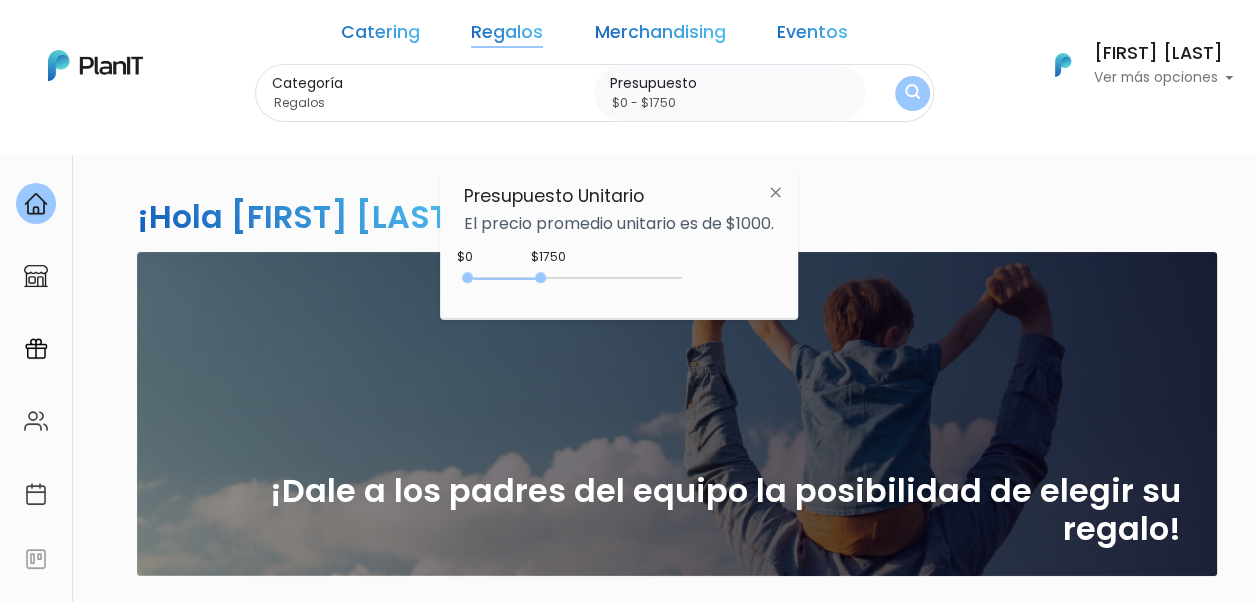 click at bounding box center (540, 277) 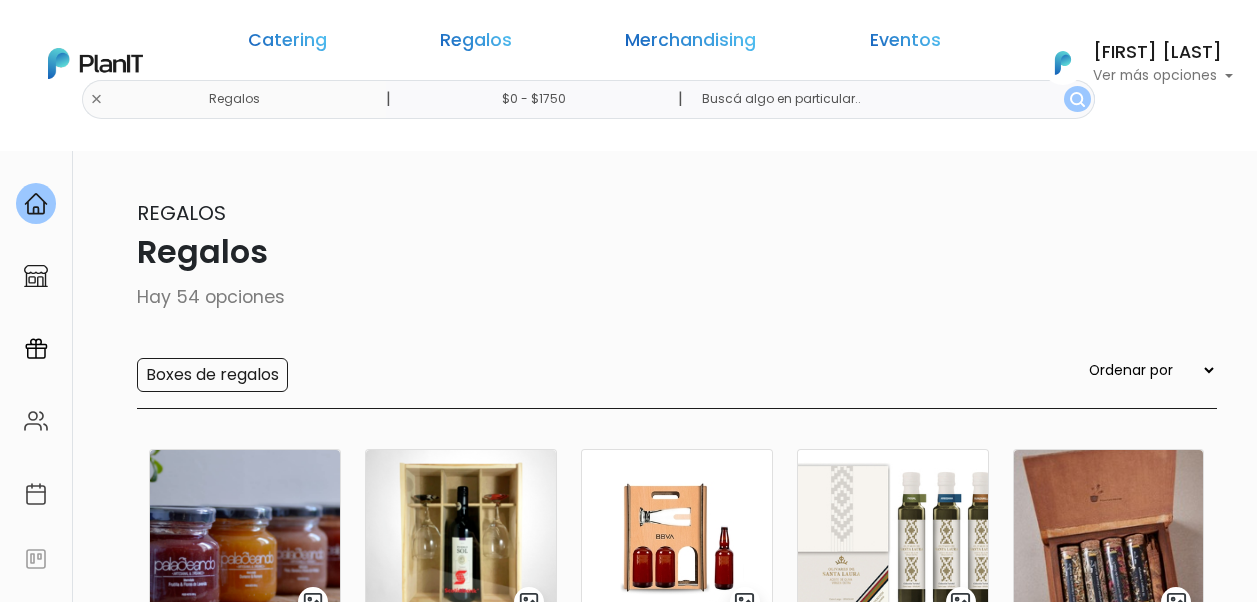 scroll, scrollTop: 0, scrollLeft: 0, axis: both 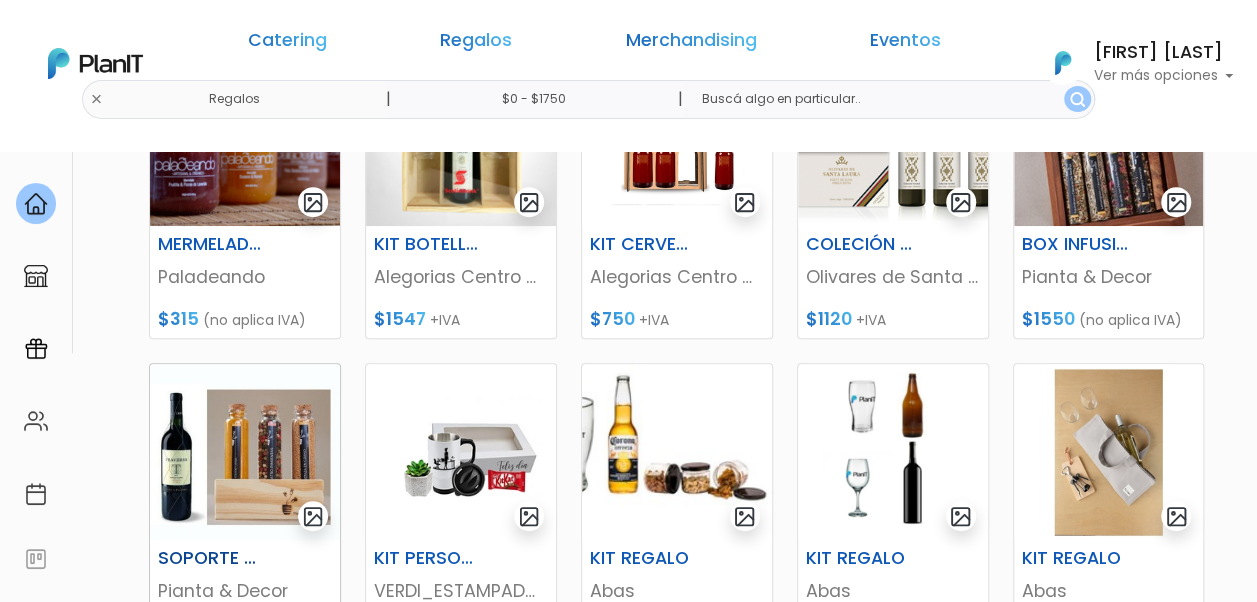 click at bounding box center [245, 452] 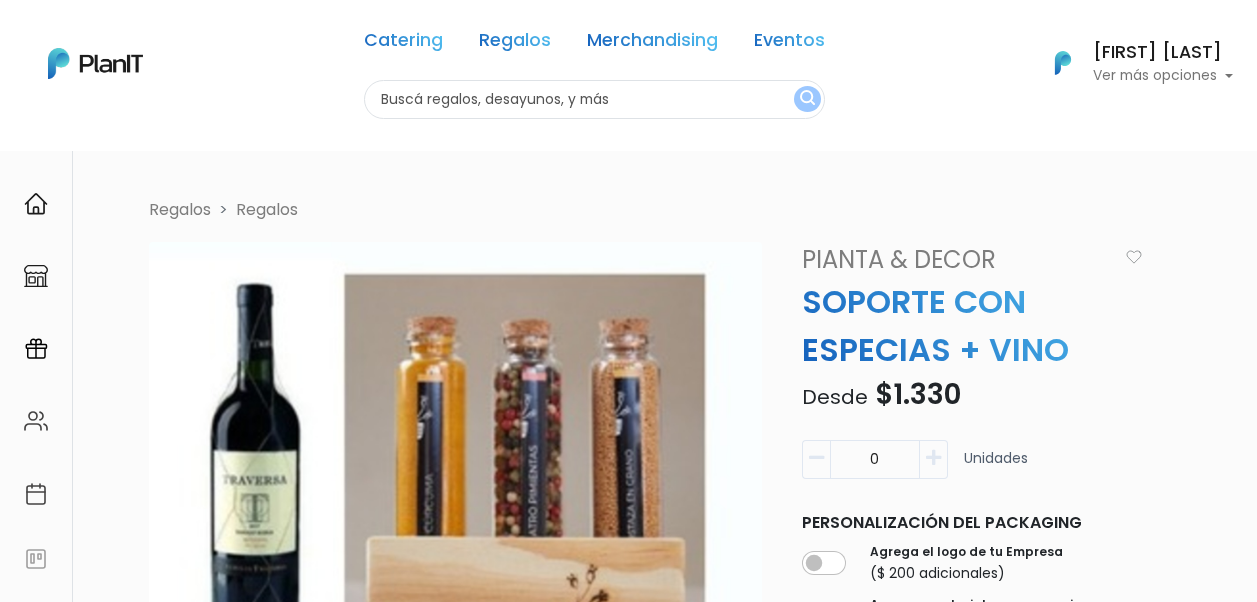 scroll, scrollTop: 0, scrollLeft: 0, axis: both 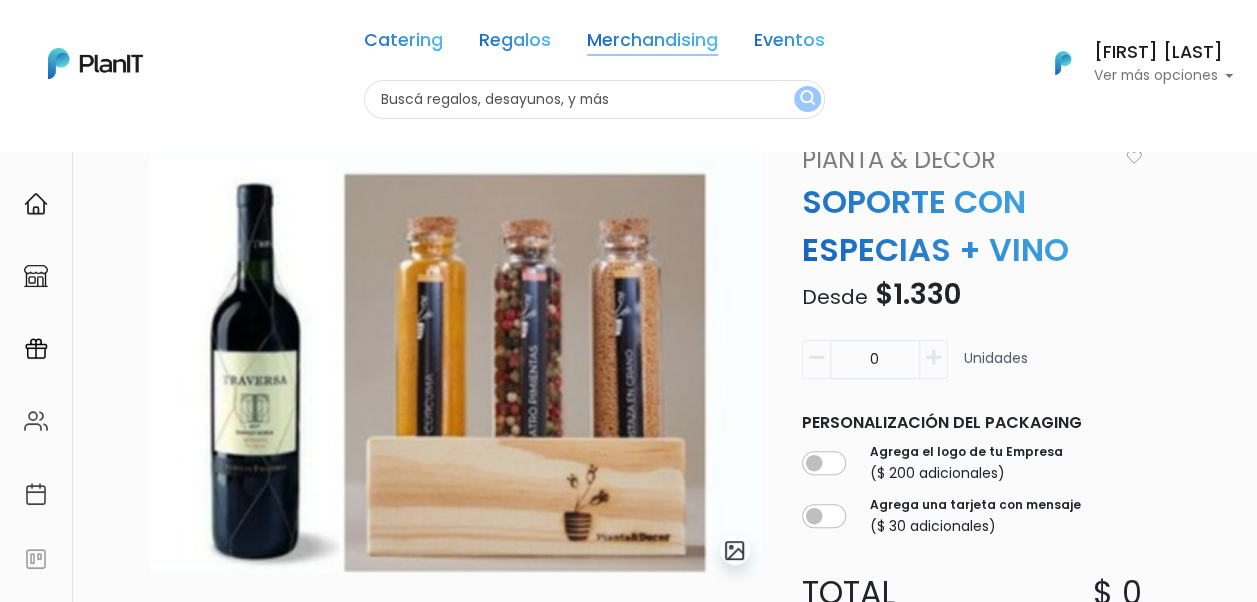 click on "Merchandising" at bounding box center [652, 44] 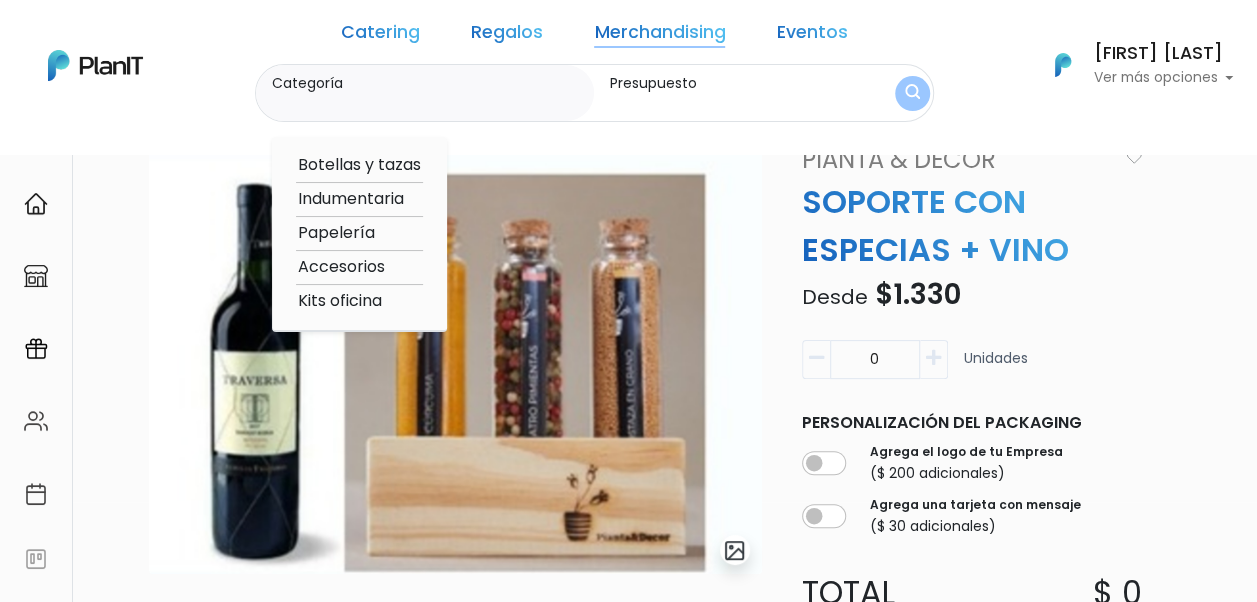click on "Papelería" at bounding box center (359, 233) 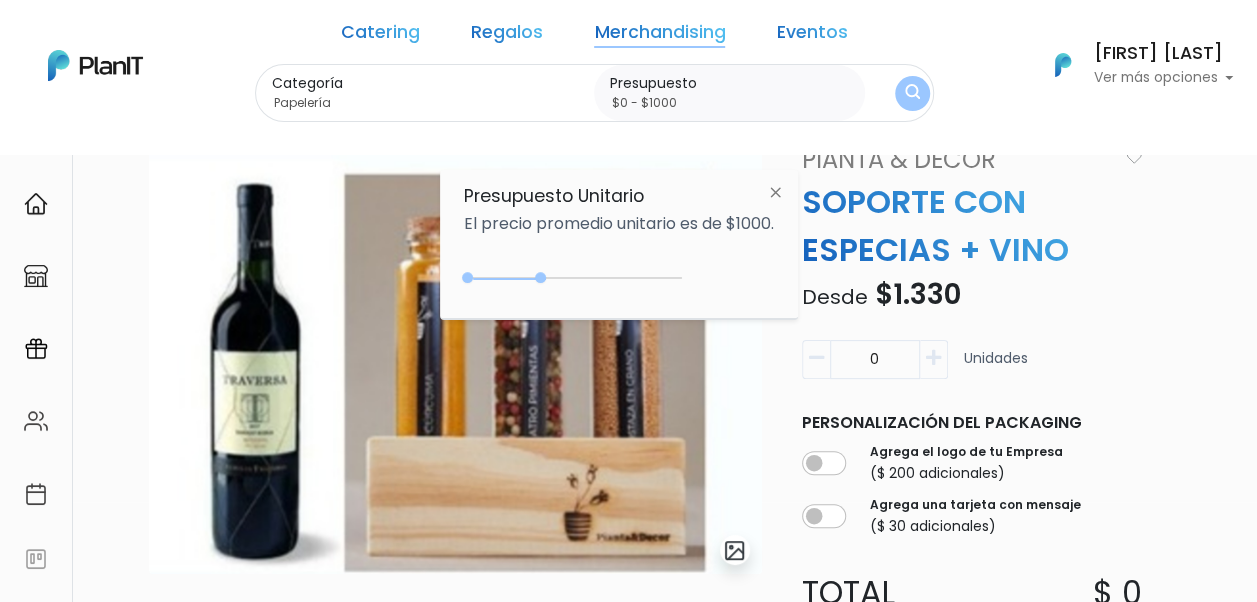 click on "Merchandising" at bounding box center [659, 36] 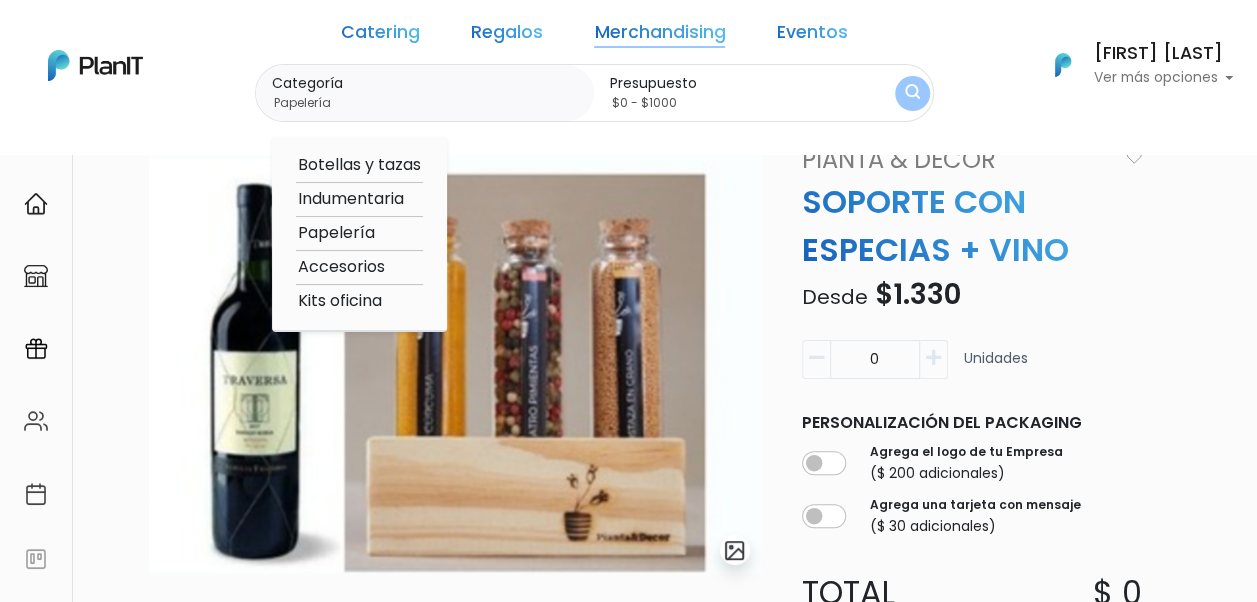 click on "Botellas y tazas" at bounding box center (359, 165) 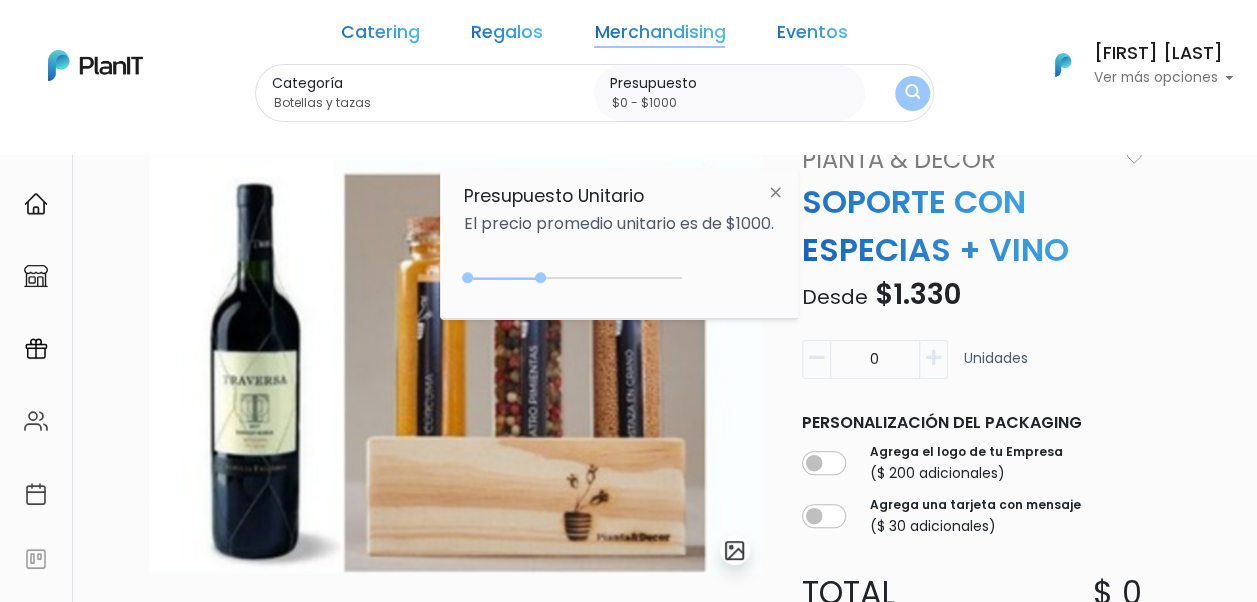 click on "Merchandising" at bounding box center (659, 36) 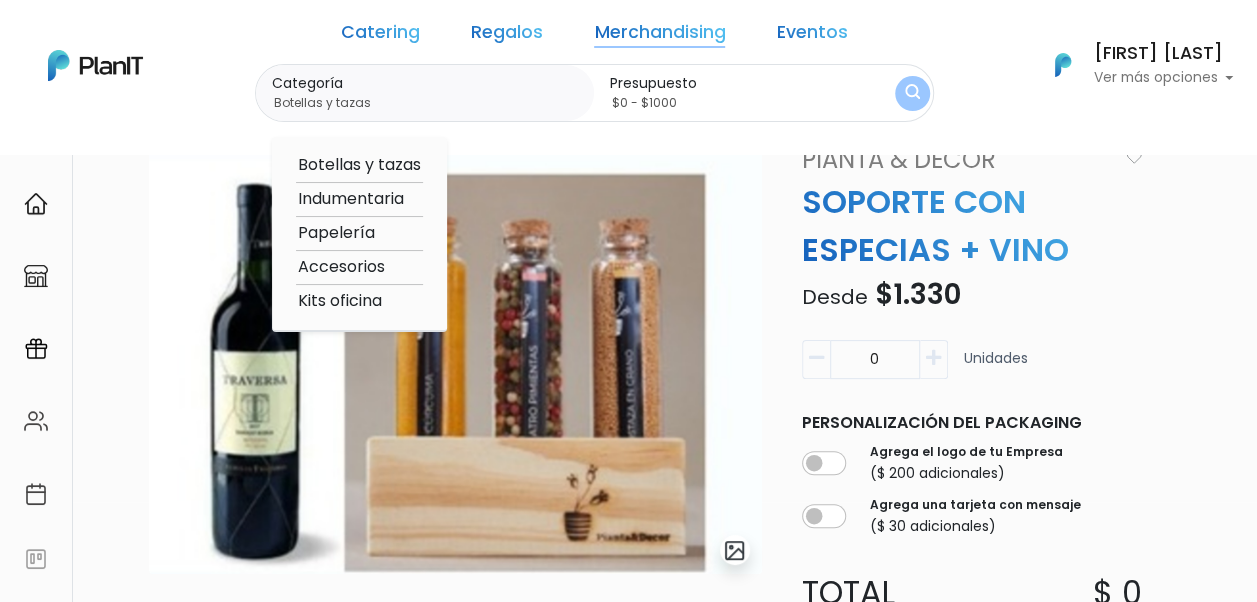 click on "Accesorios" at bounding box center [359, 267] 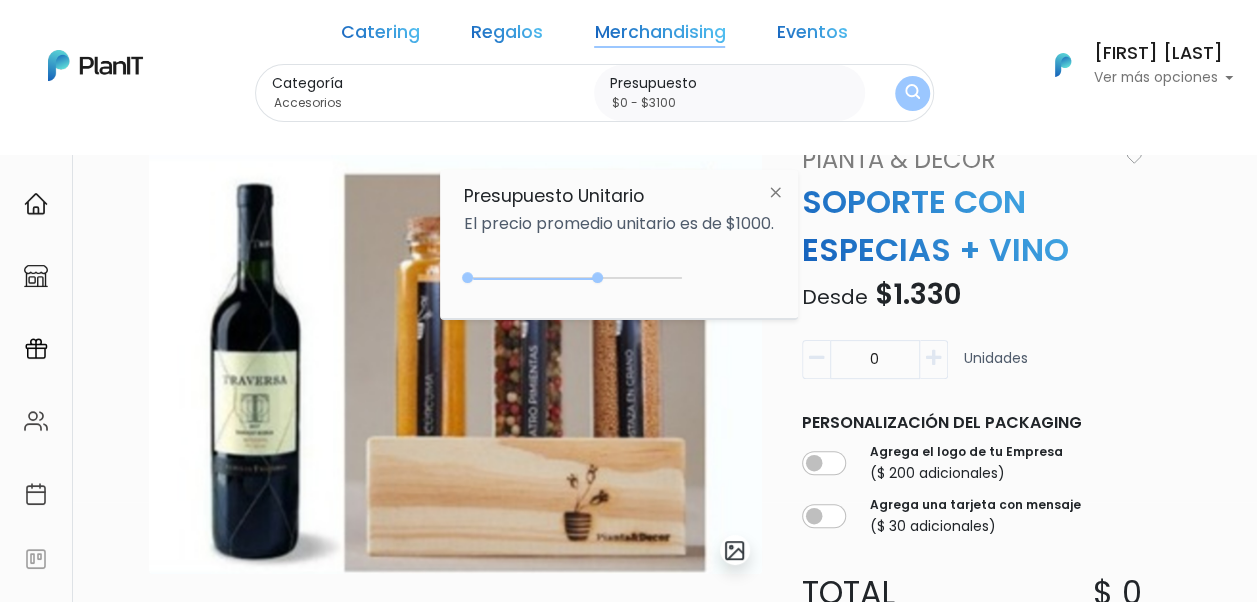 drag, startPoint x: 537, startPoint y: 278, endPoint x: 602, endPoint y: 276, distance: 65.03076 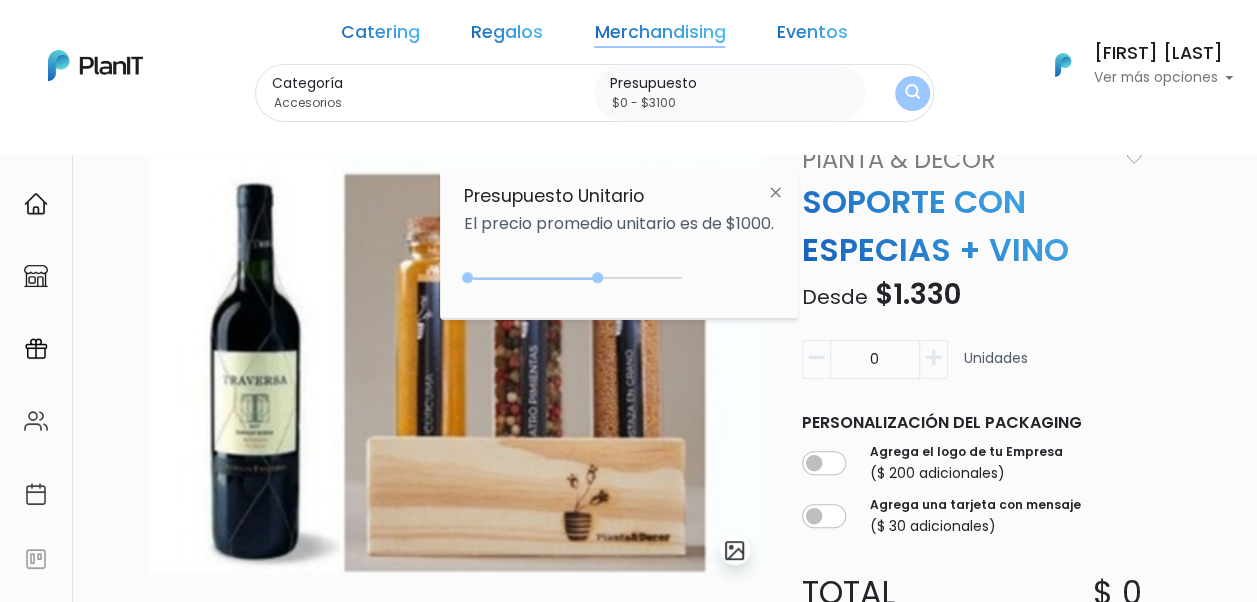 click at bounding box center [912, 93] 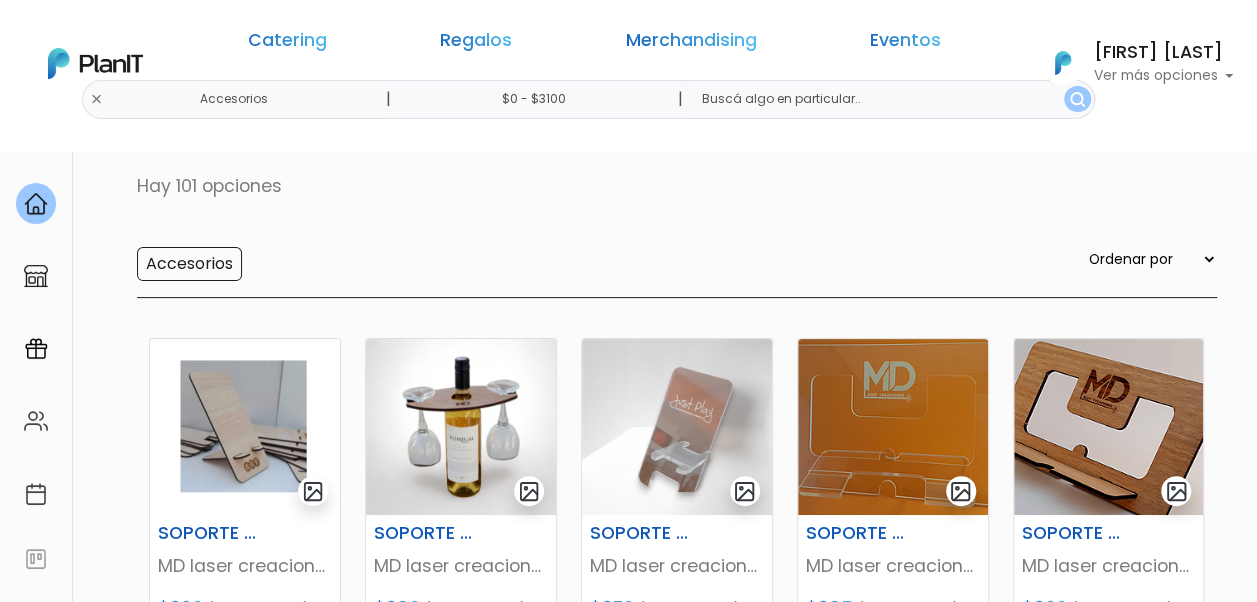 scroll, scrollTop: 300, scrollLeft: 0, axis: vertical 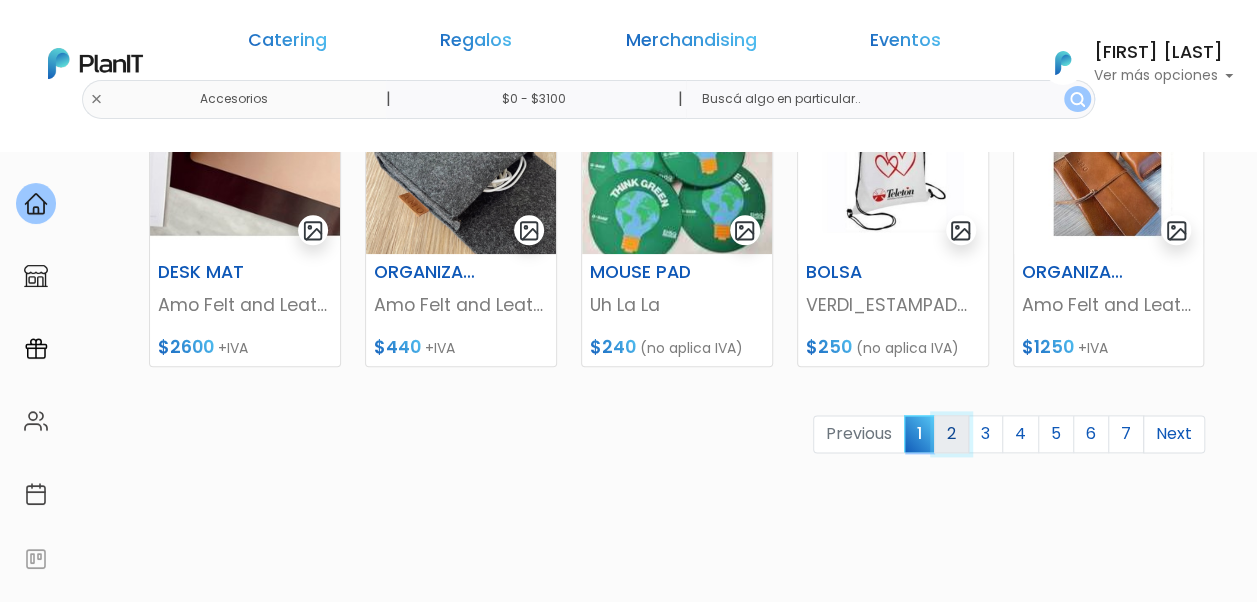 click on "2" at bounding box center (951, 434) 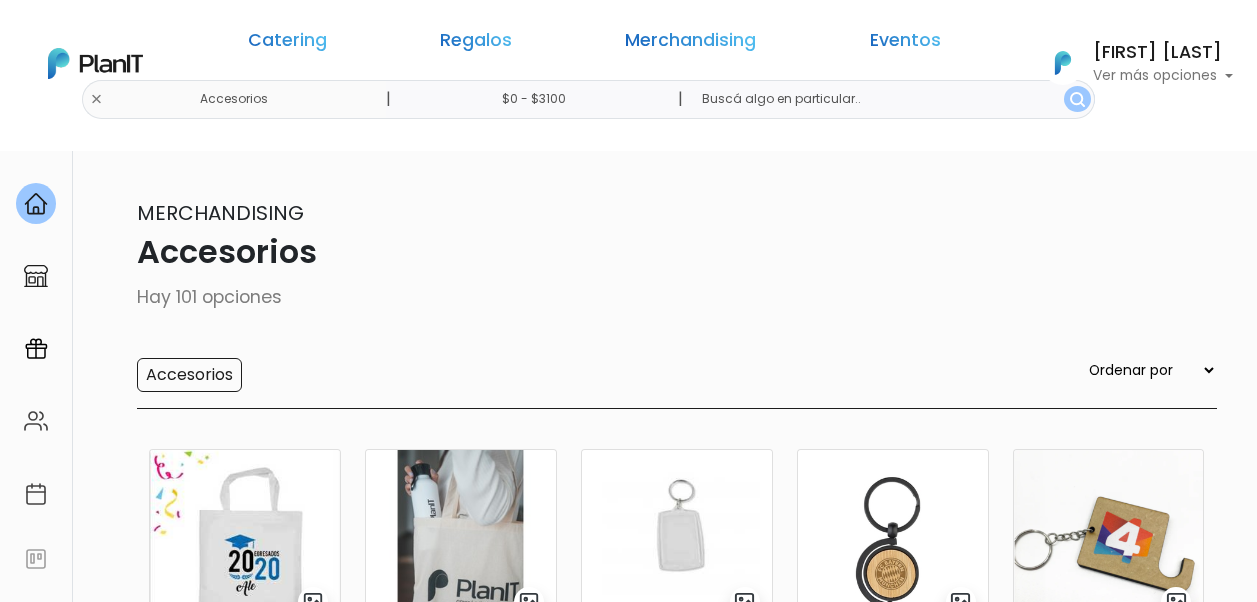 scroll, scrollTop: 0, scrollLeft: 0, axis: both 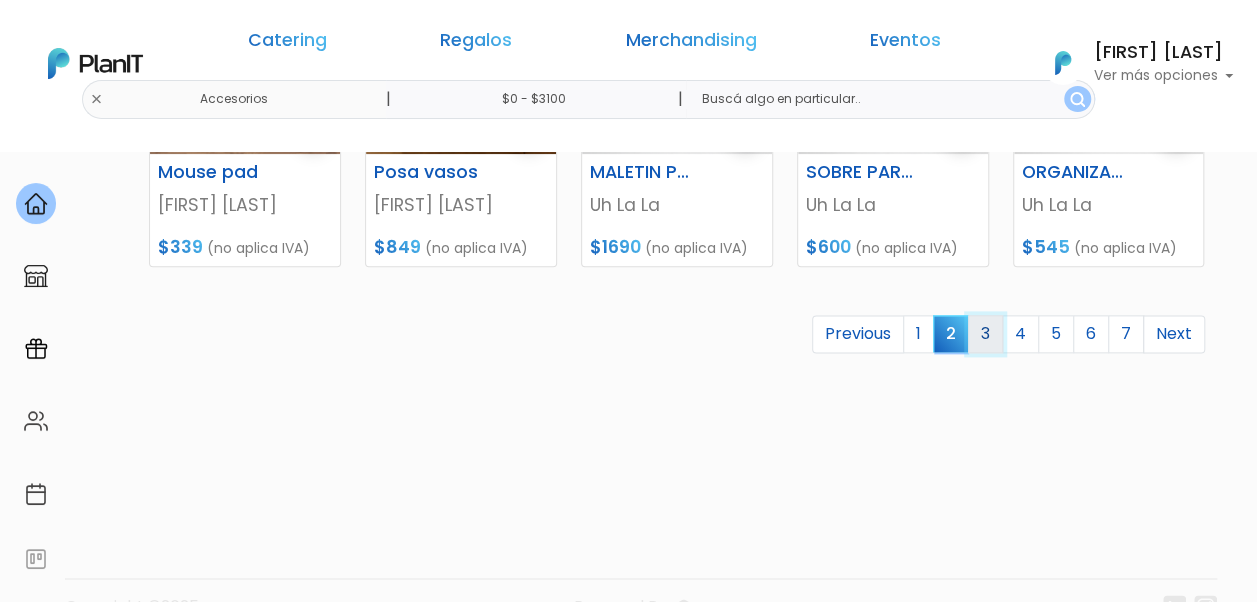 click on "3" at bounding box center [985, 334] 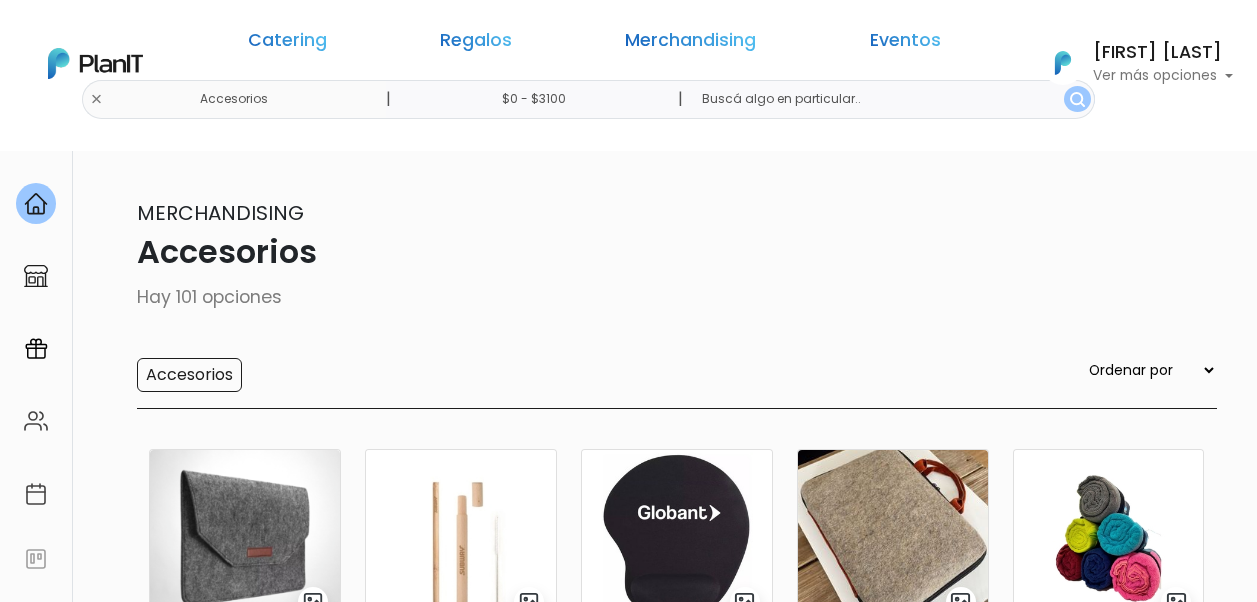 scroll, scrollTop: 0, scrollLeft: 0, axis: both 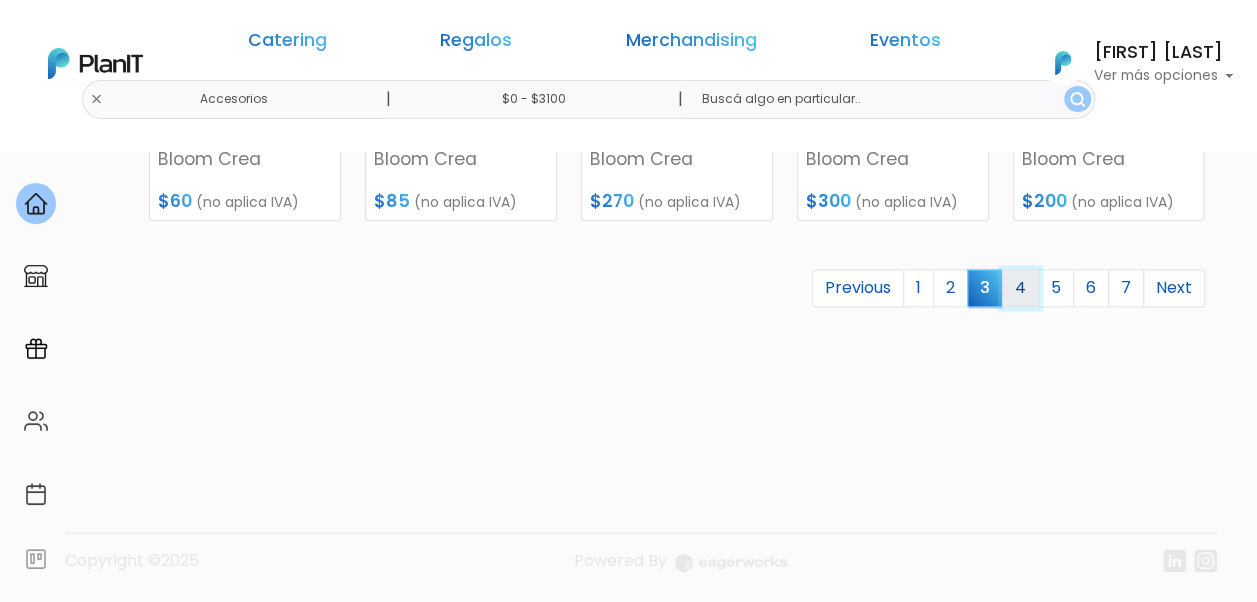 click on "4" at bounding box center (1020, 288) 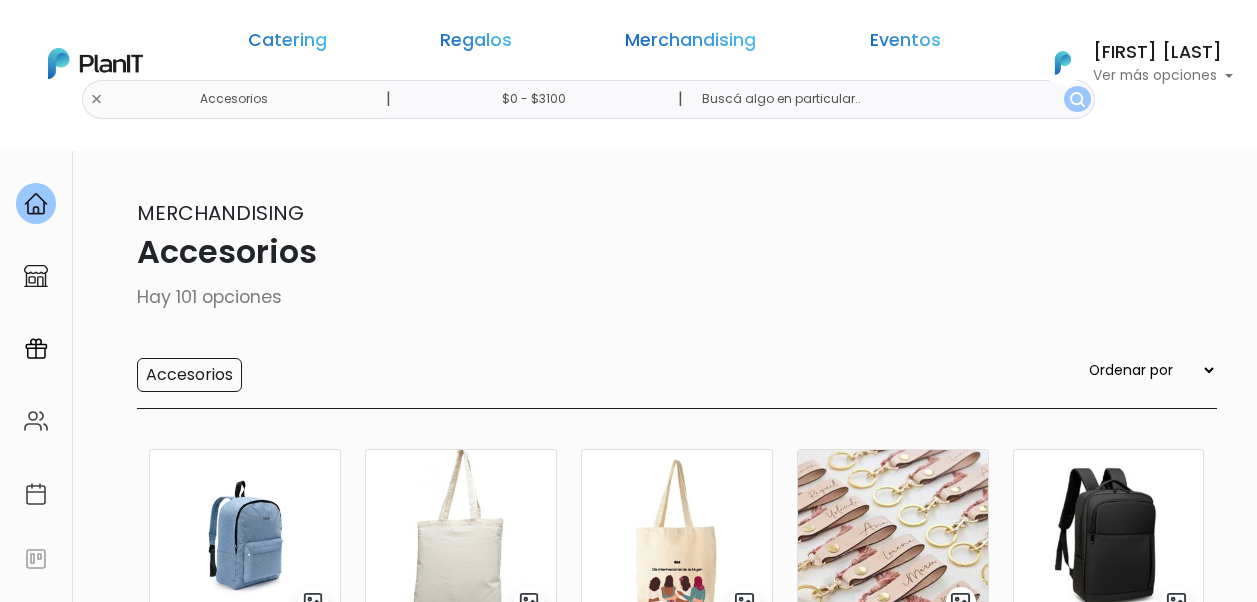 scroll, scrollTop: 0, scrollLeft: 0, axis: both 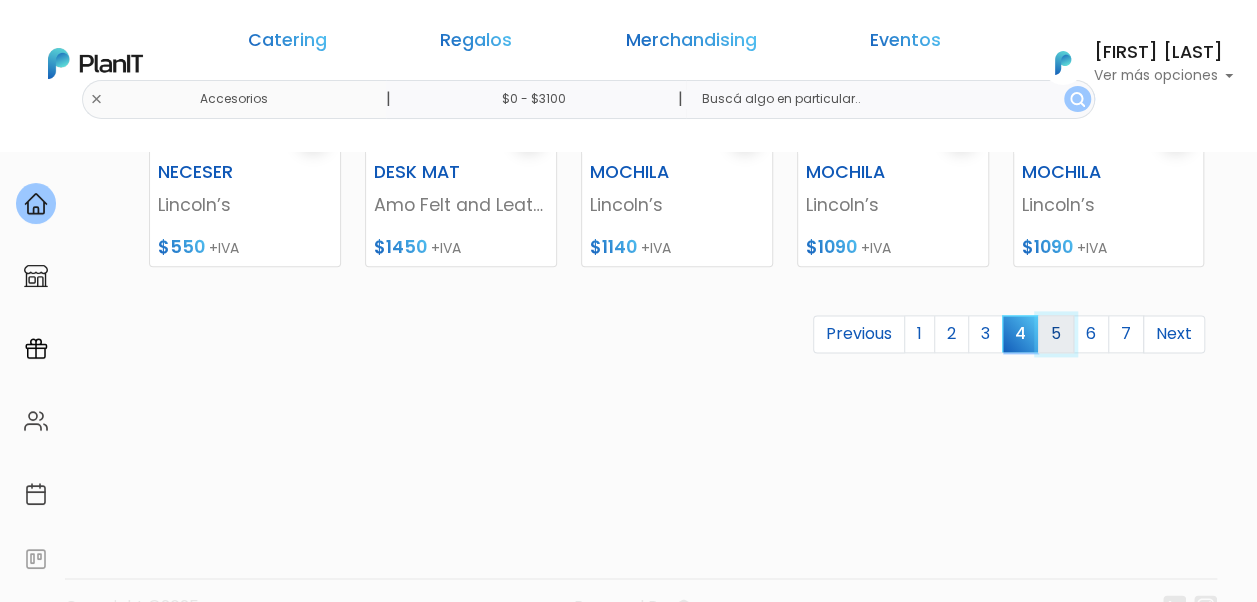 click on "5" at bounding box center [1056, 334] 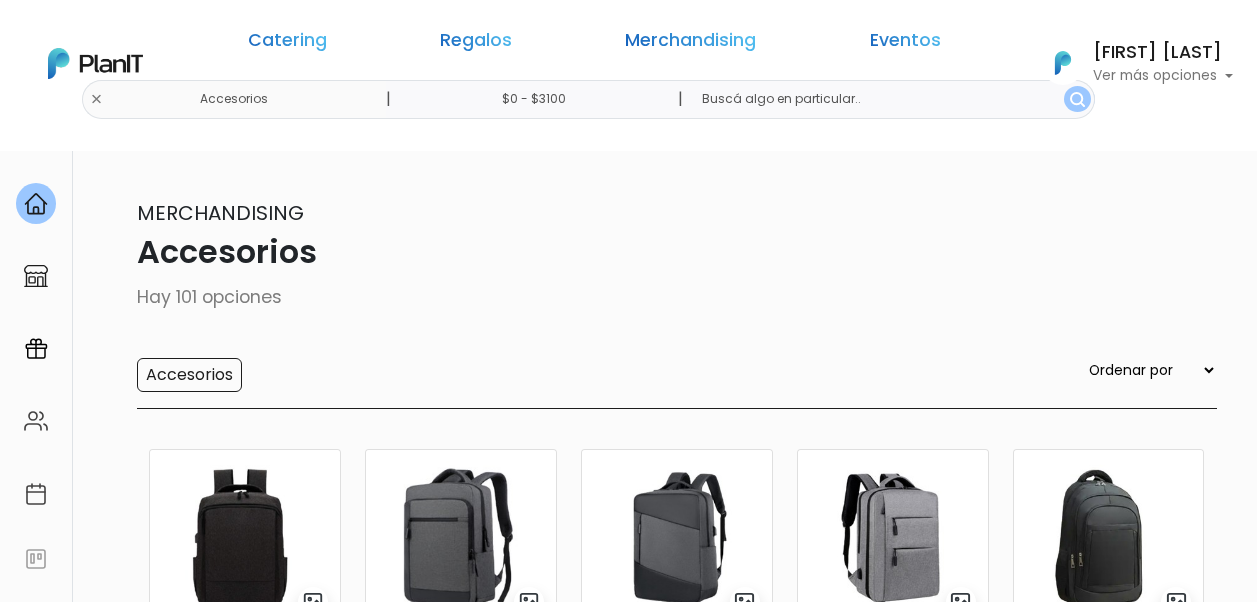 scroll, scrollTop: 0, scrollLeft: 0, axis: both 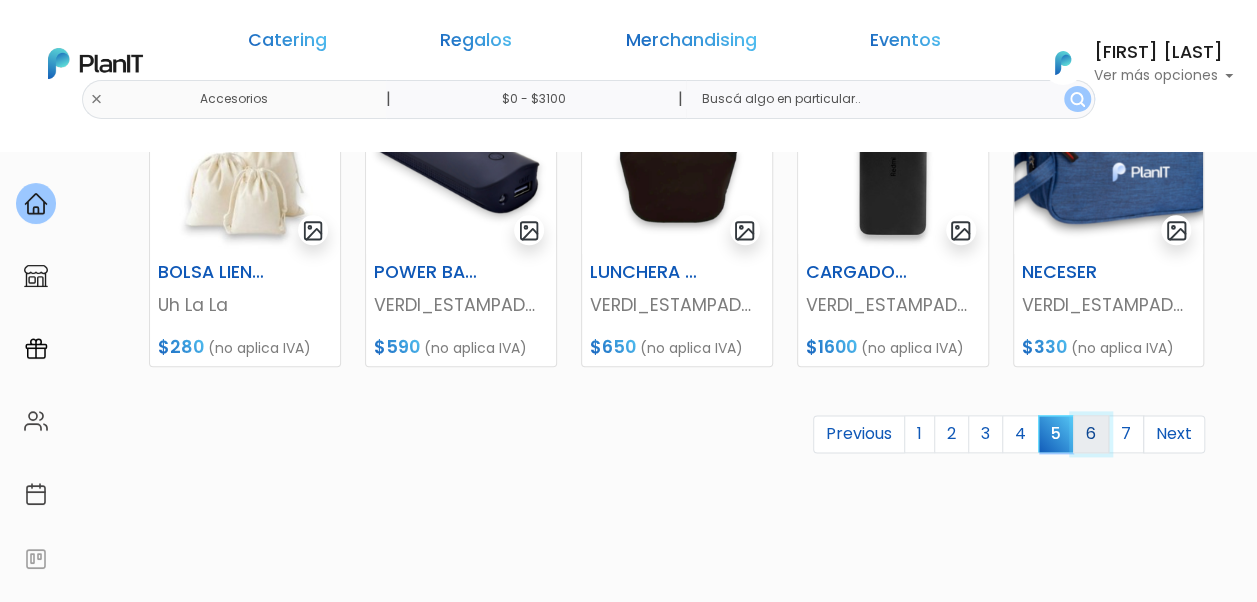 click on "6" at bounding box center [1091, 434] 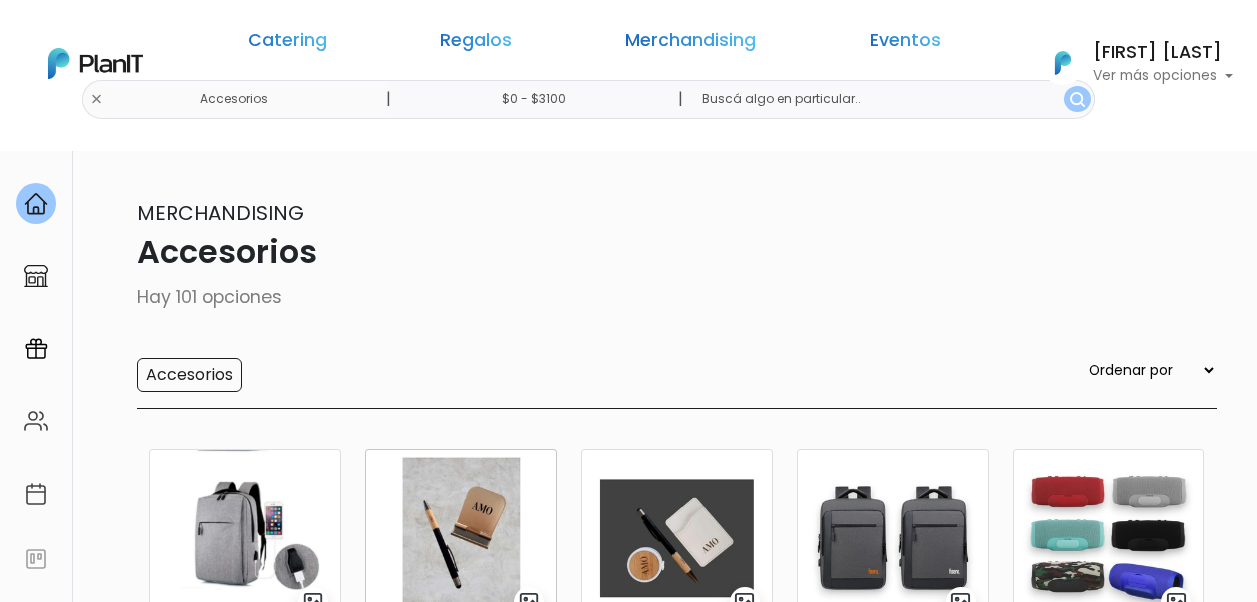 scroll, scrollTop: 0, scrollLeft: 0, axis: both 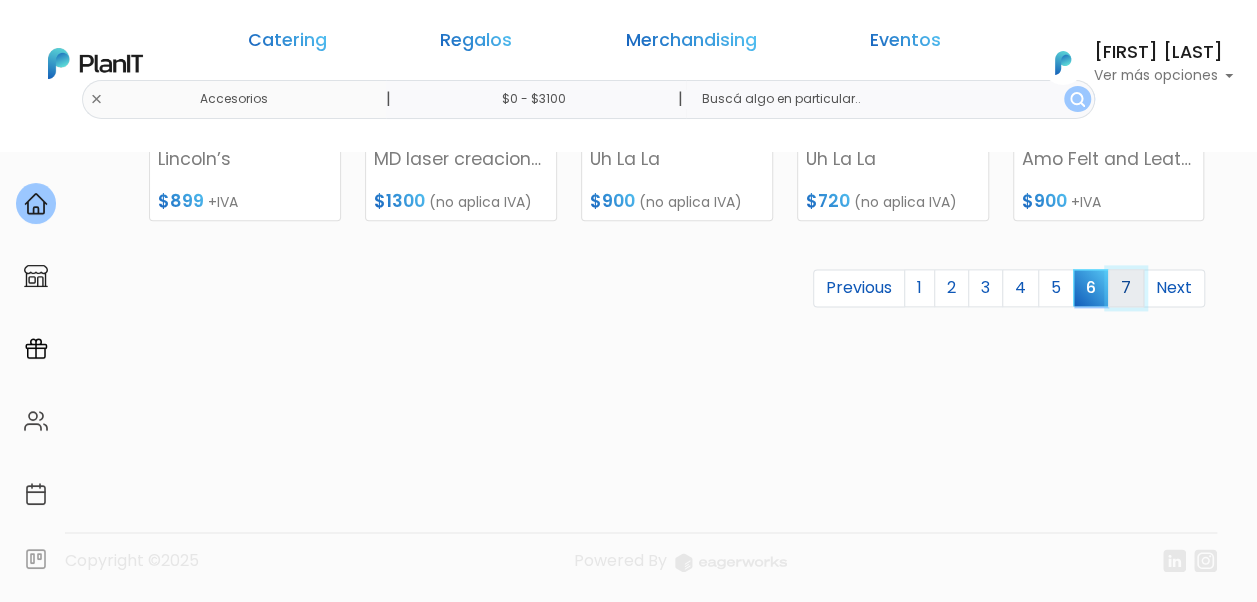 click on "7" at bounding box center [1126, 288] 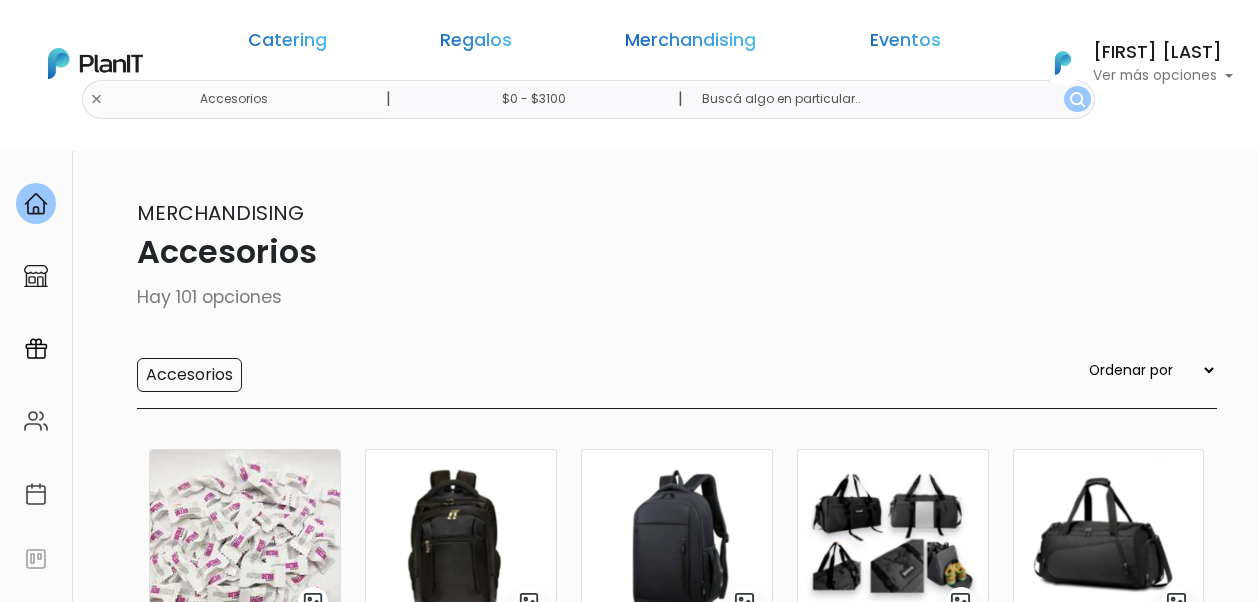 scroll, scrollTop: 0, scrollLeft: 0, axis: both 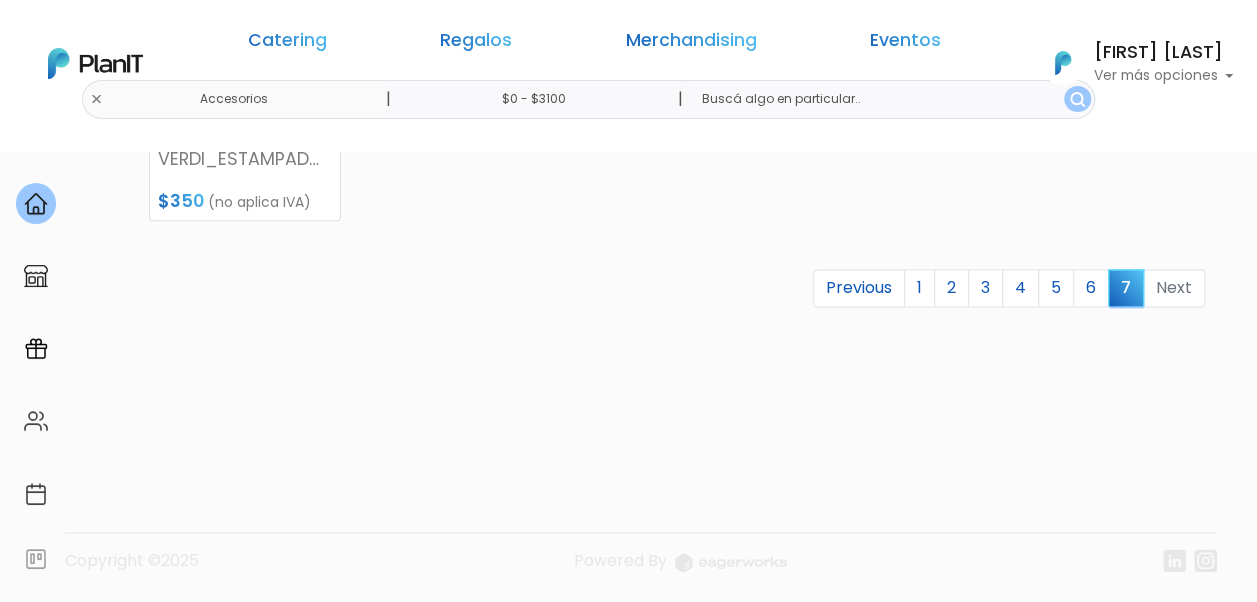click at bounding box center (1077, 99) 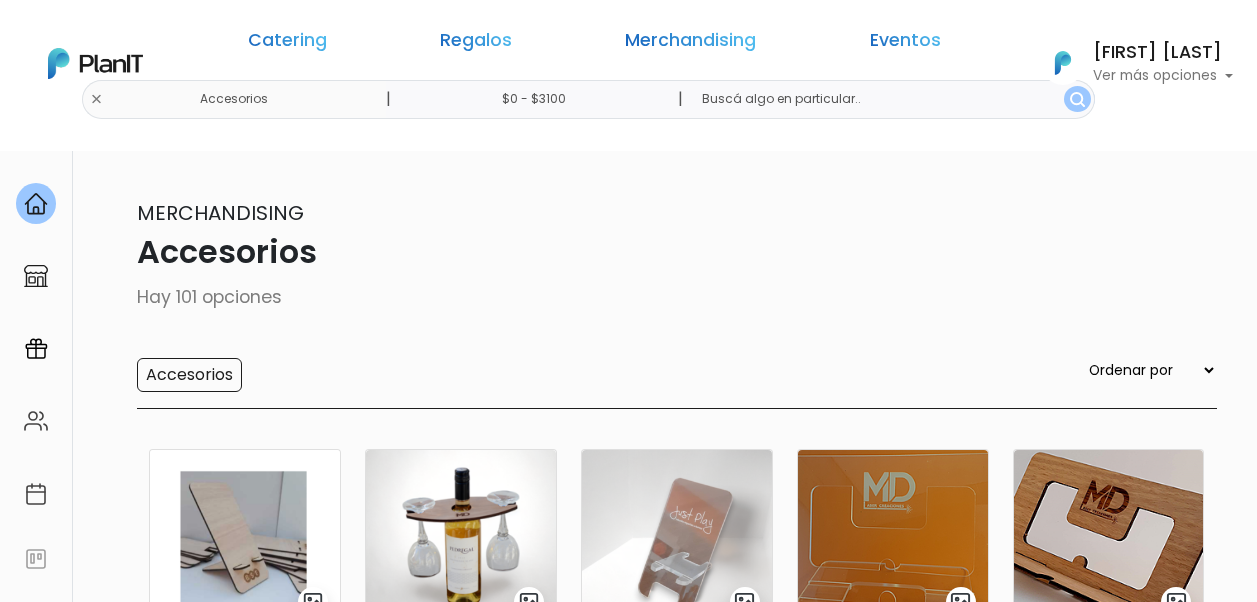 scroll, scrollTop: 0, scrollLeft: 0, axis: both 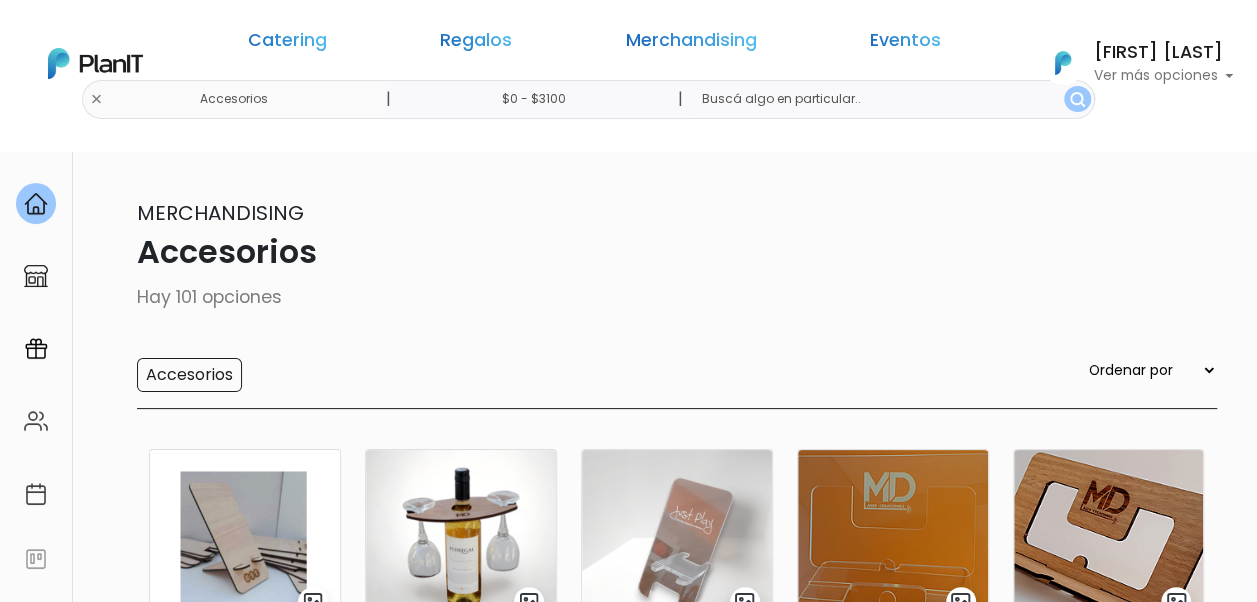 click on "Catering
Regalos
Merchandising
Eventos
Accesorios
|
$0 - $3100
|
Catering
Regalos
Merchandising
Eventos
Categoría" at bounding box center [628, 63] 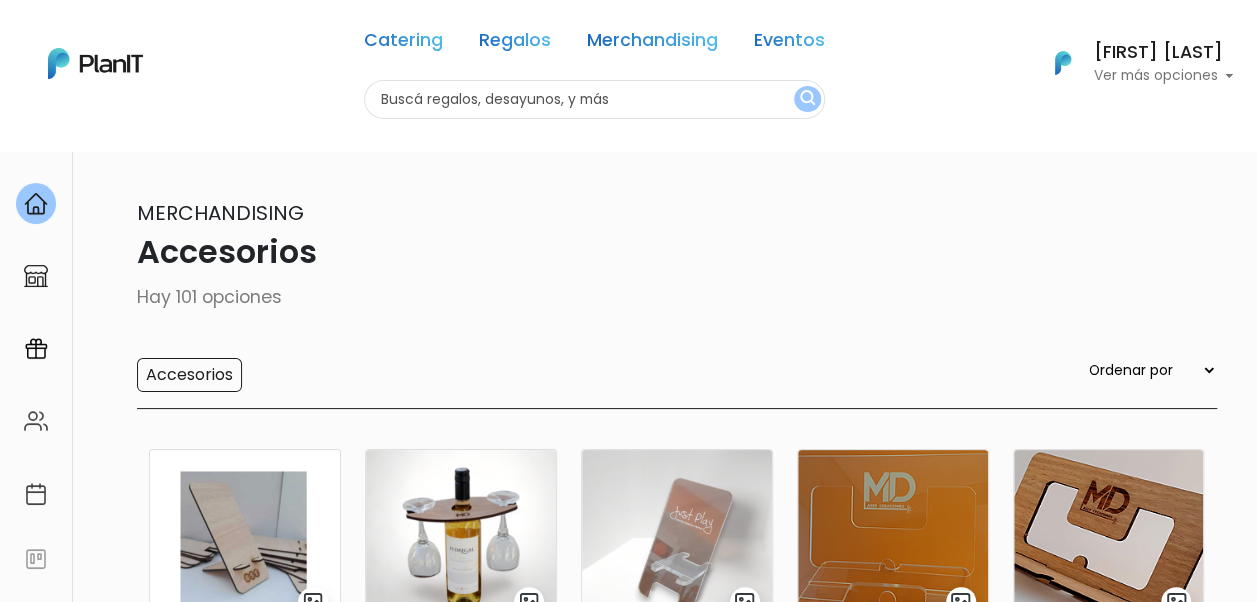 click at bounding box center (594, 99) 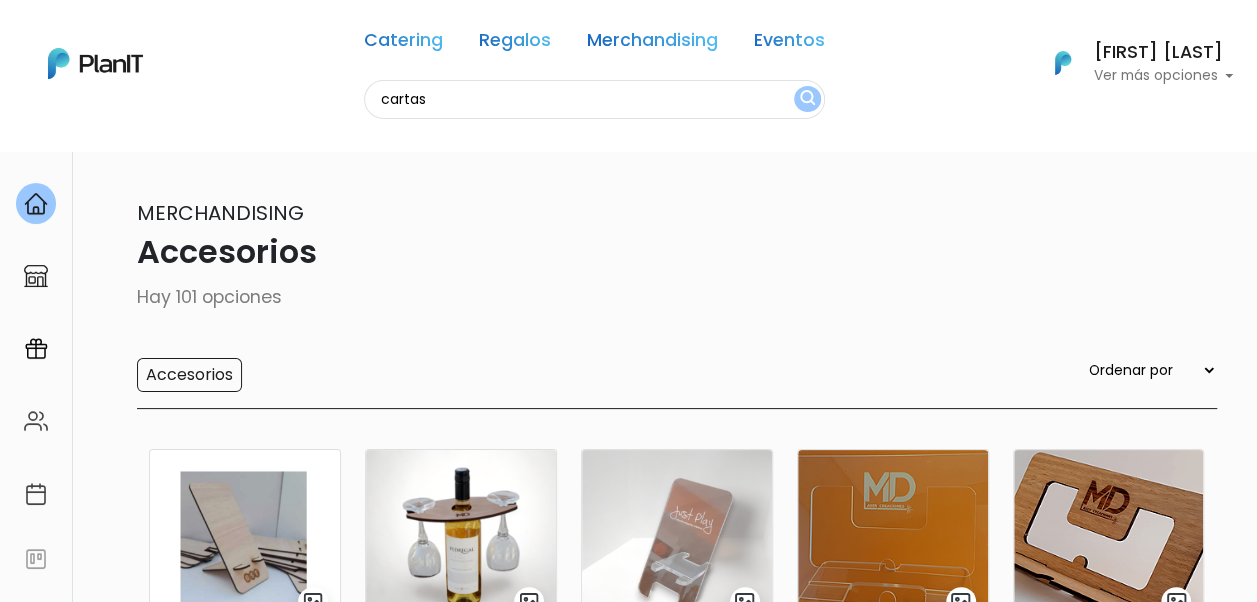 type on "cartas" 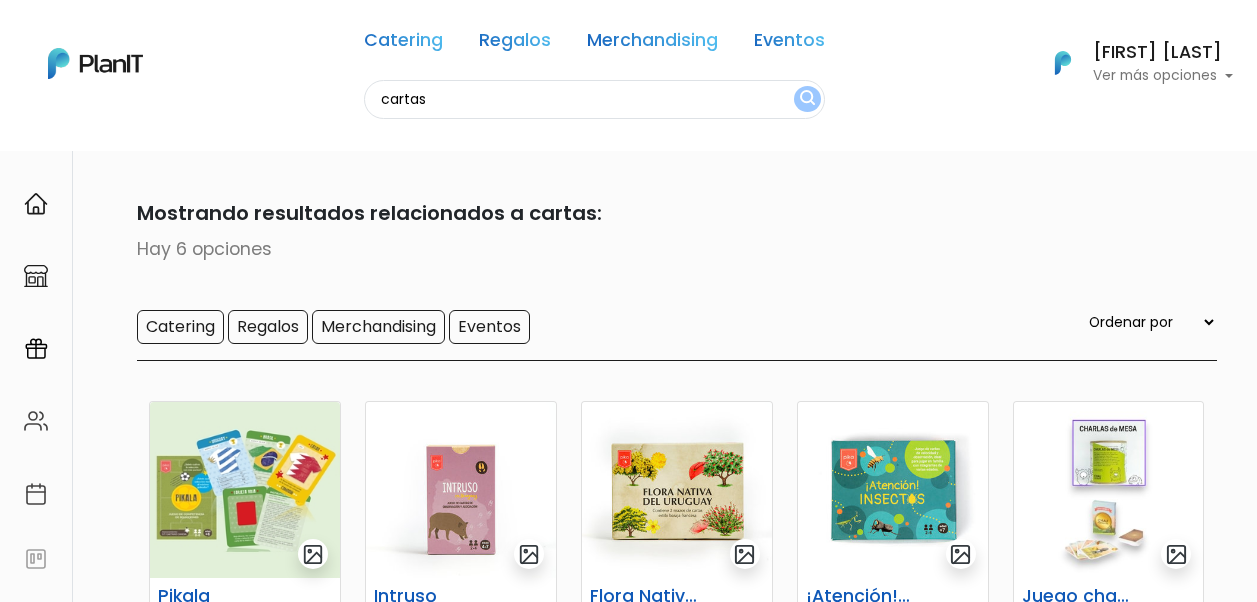 scroll, scrollTop: 0, scrollLeft: 0, axis: both 